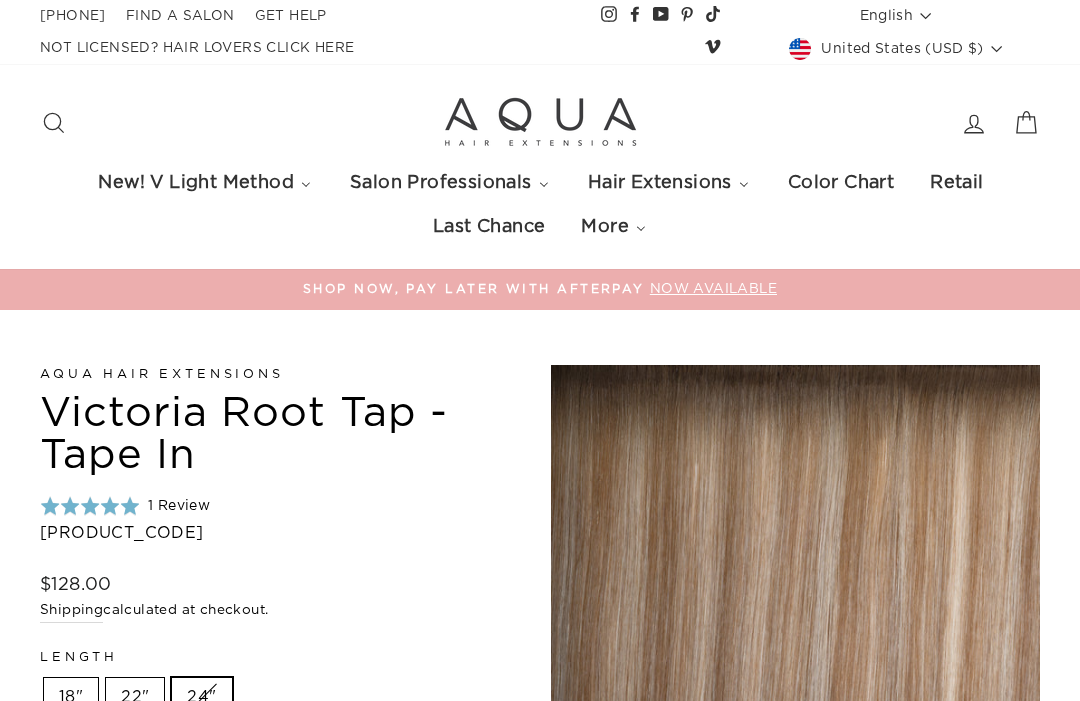 scroll, scrollTop: 265, scrollLeft: 0, axis: vertical 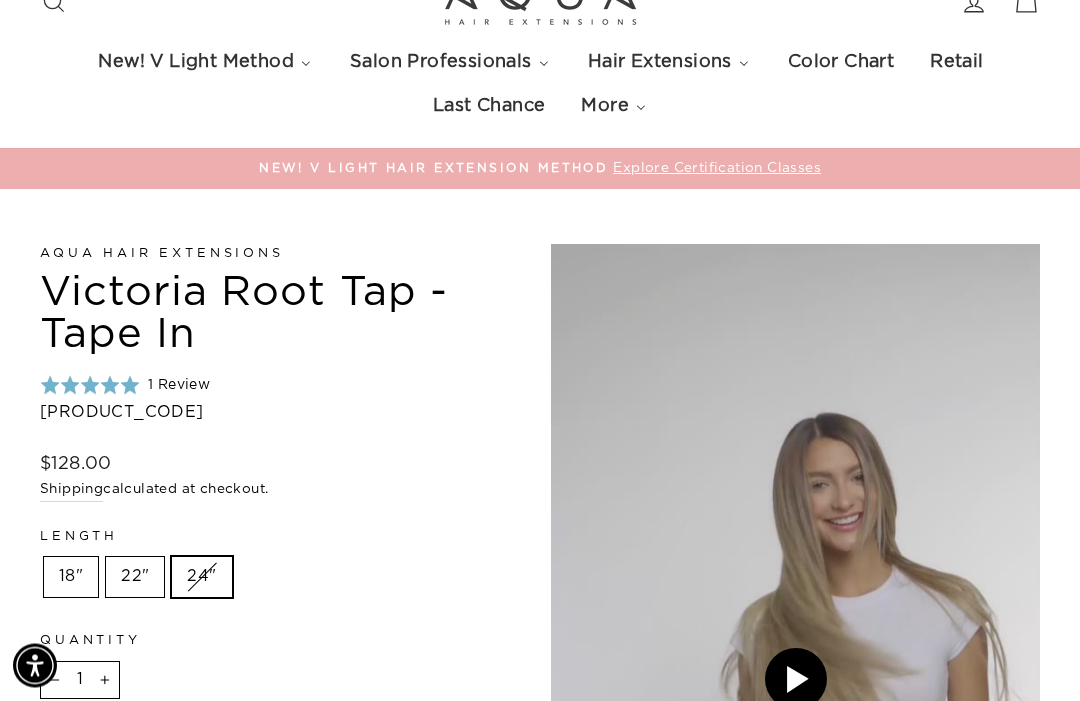 click on "24"" at bounding box center [201, 578] 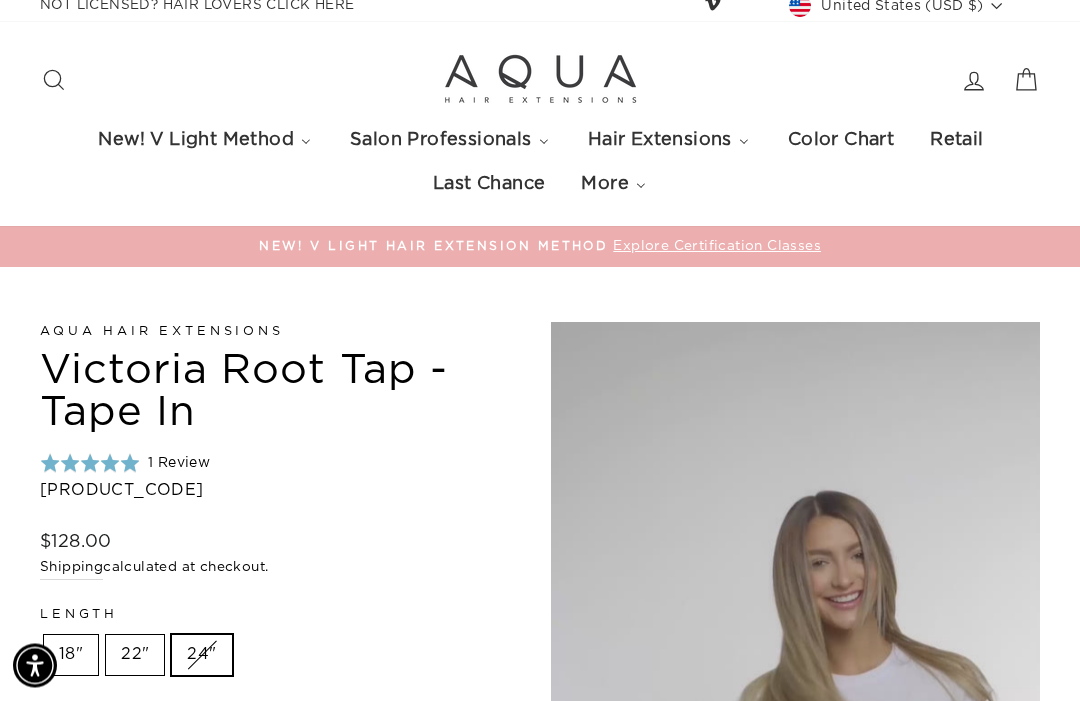 scroll, scrollTop: 0, scrollLeft: 0, axis: both 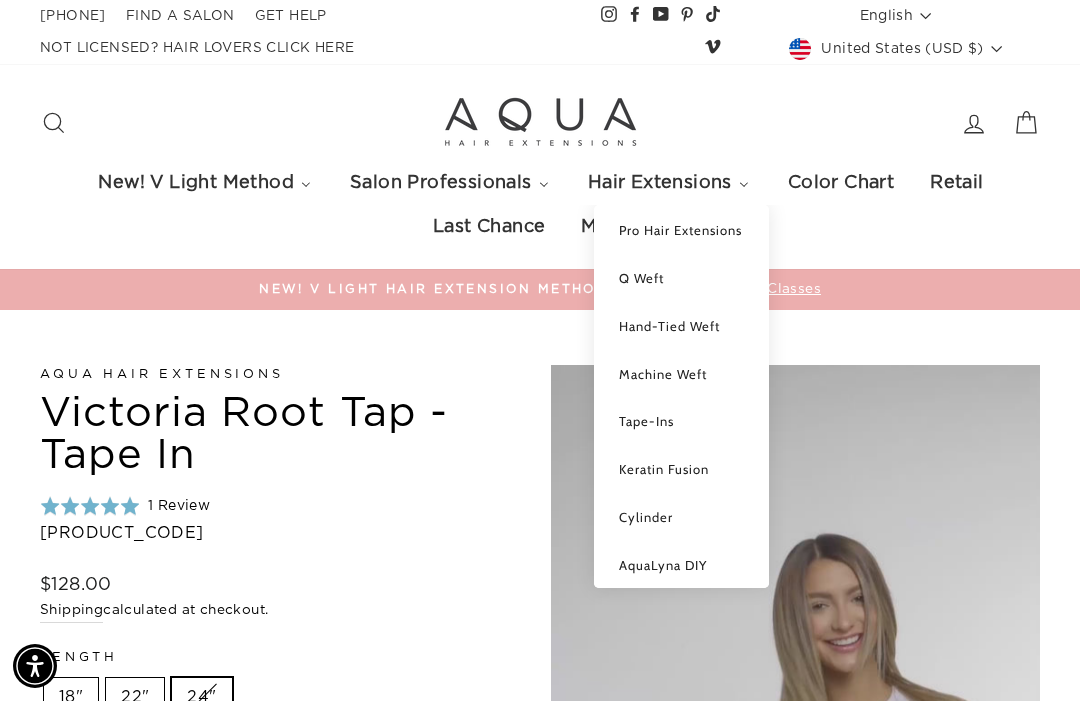 click on "Tape-Ins" at bounding box center (646, 421) 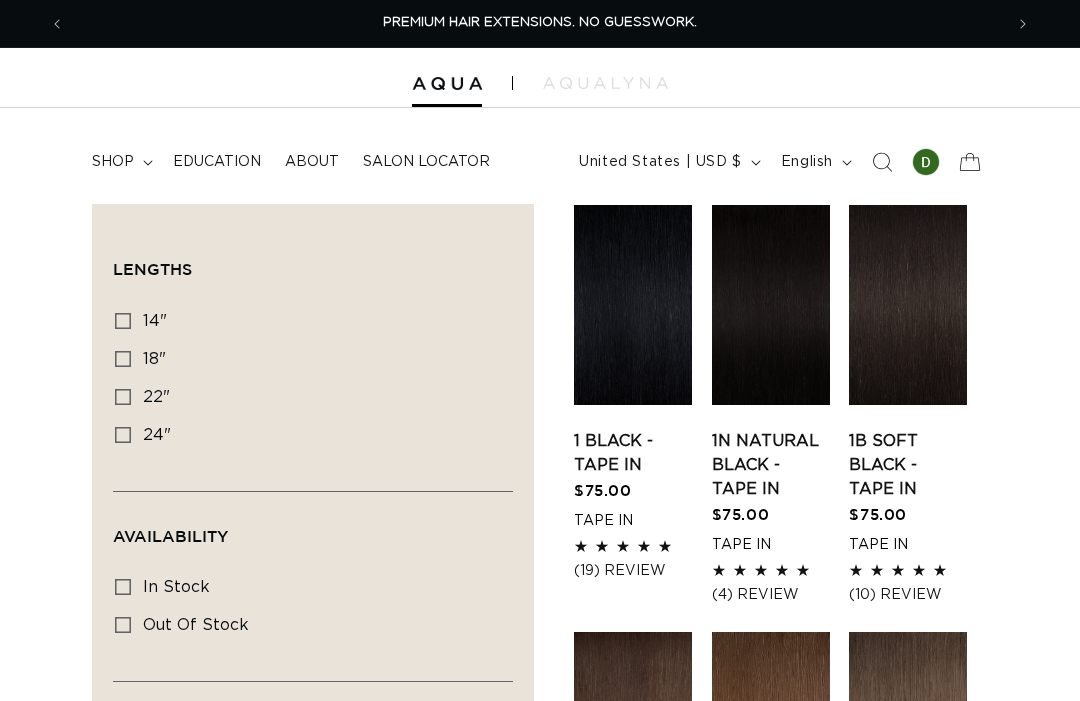 scroll, scrollTop: 0, scrollLeft: 0, axis: both 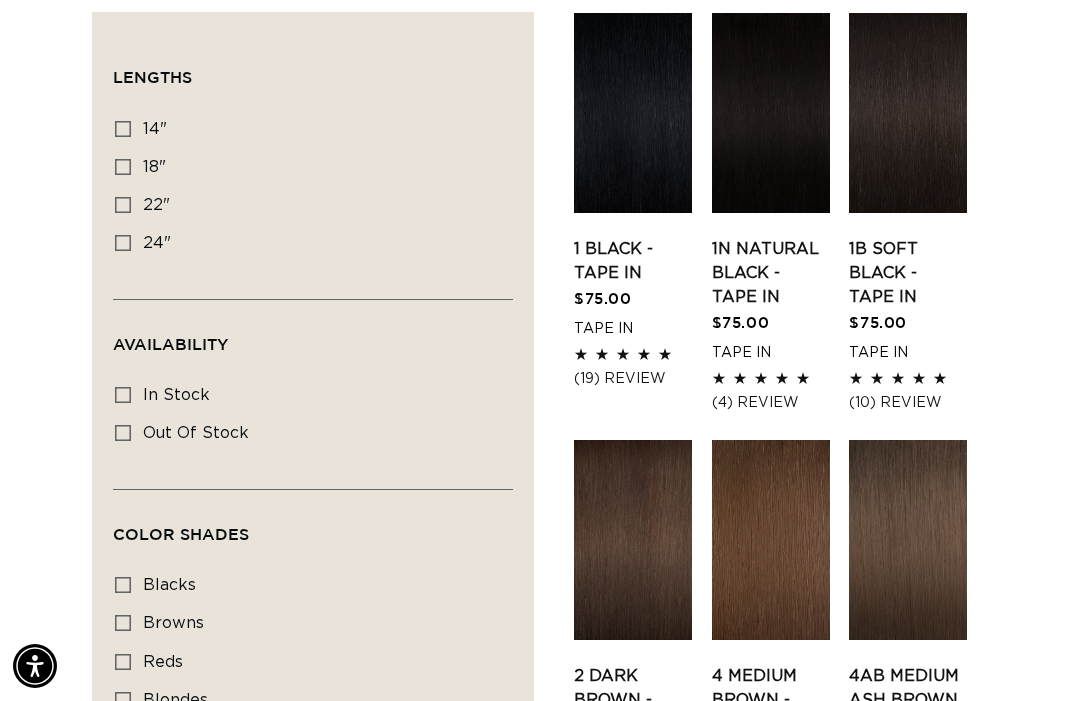 click on "24"" at bounding box center [157, 243] 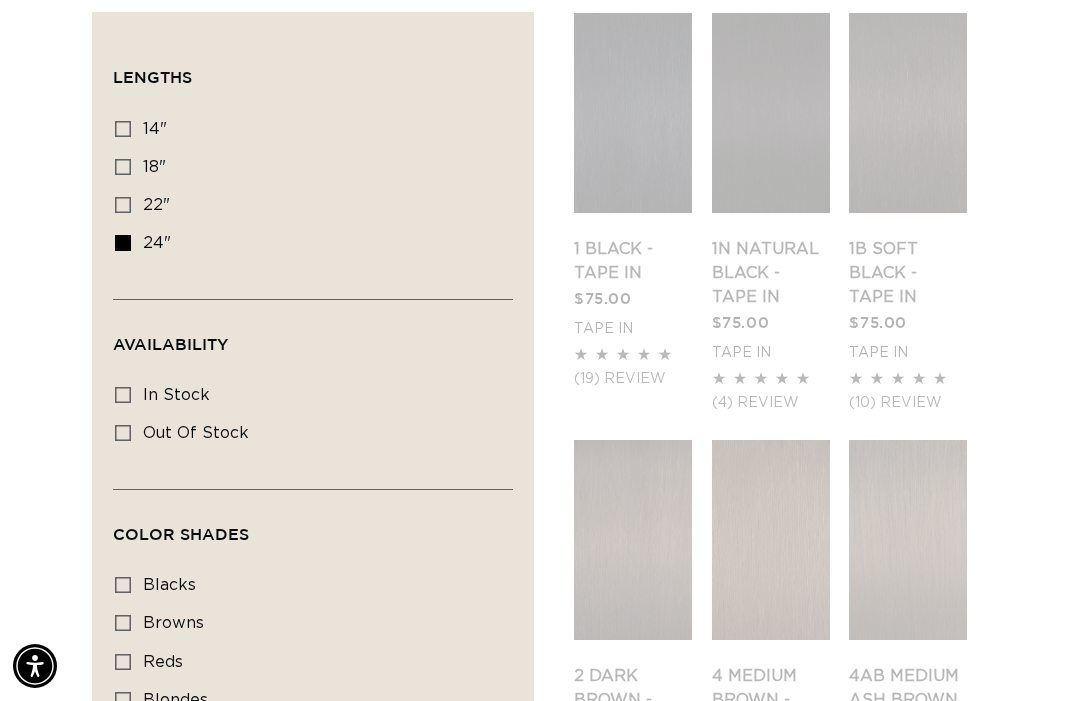scroll, scrollTop: 0, scrollLeft: 1876, axis: horizontal 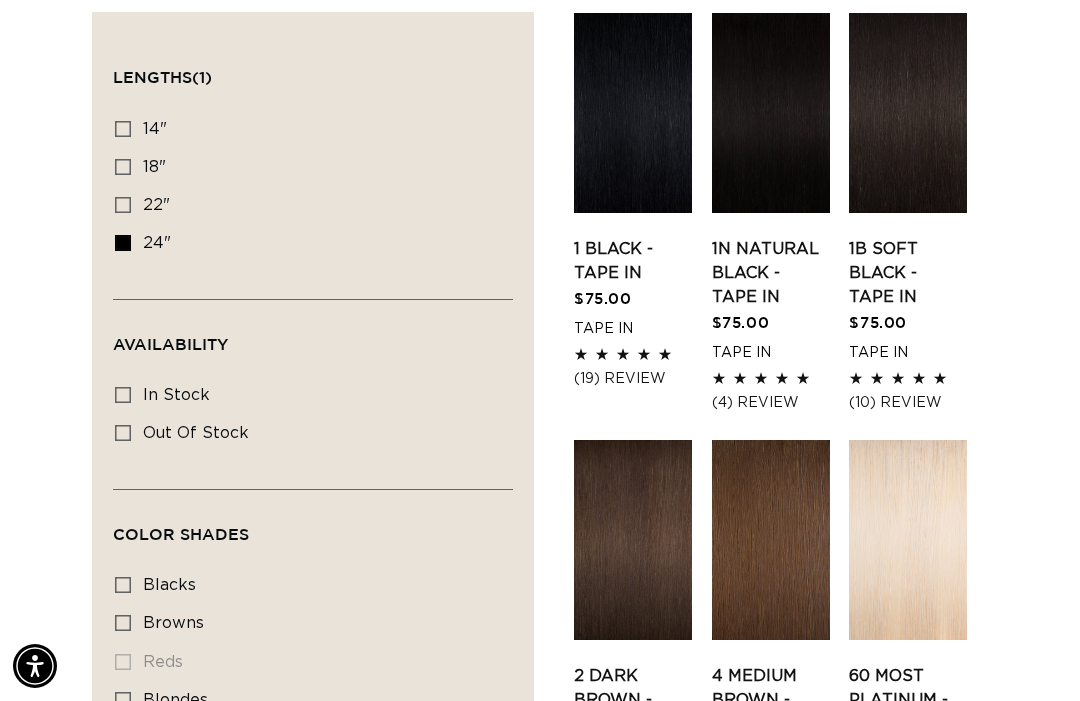 click on "22"
22" (37 products)" at bounding box center [307, 206] 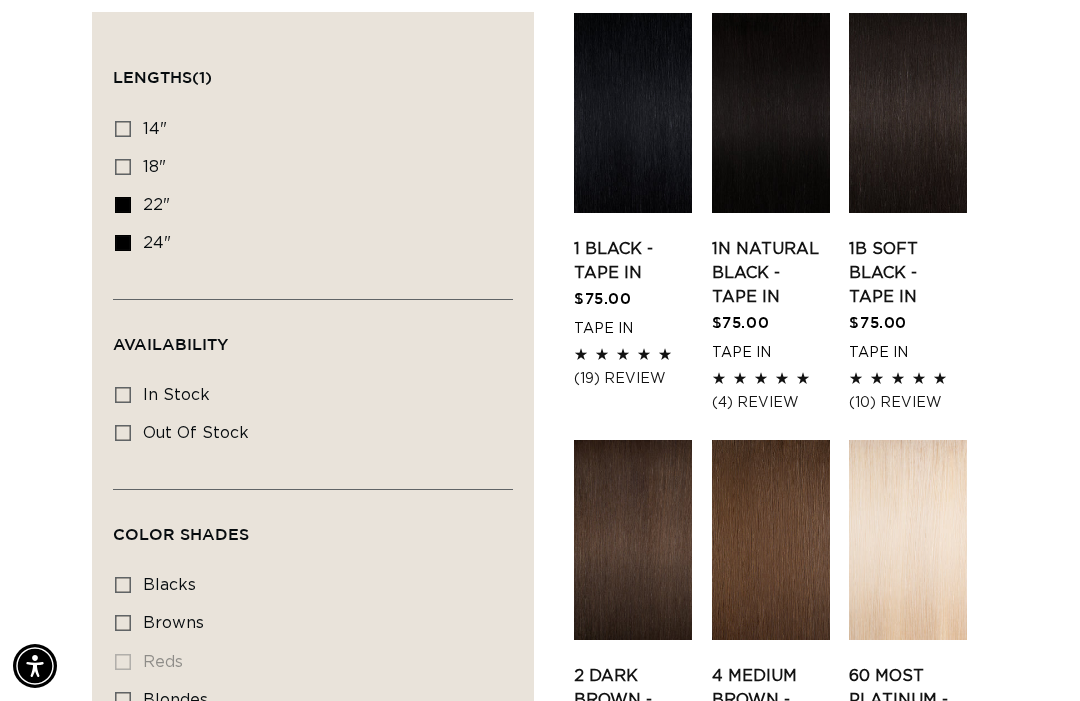 scroll, scrollTop: 0, scrollLeft: 0, axis: both 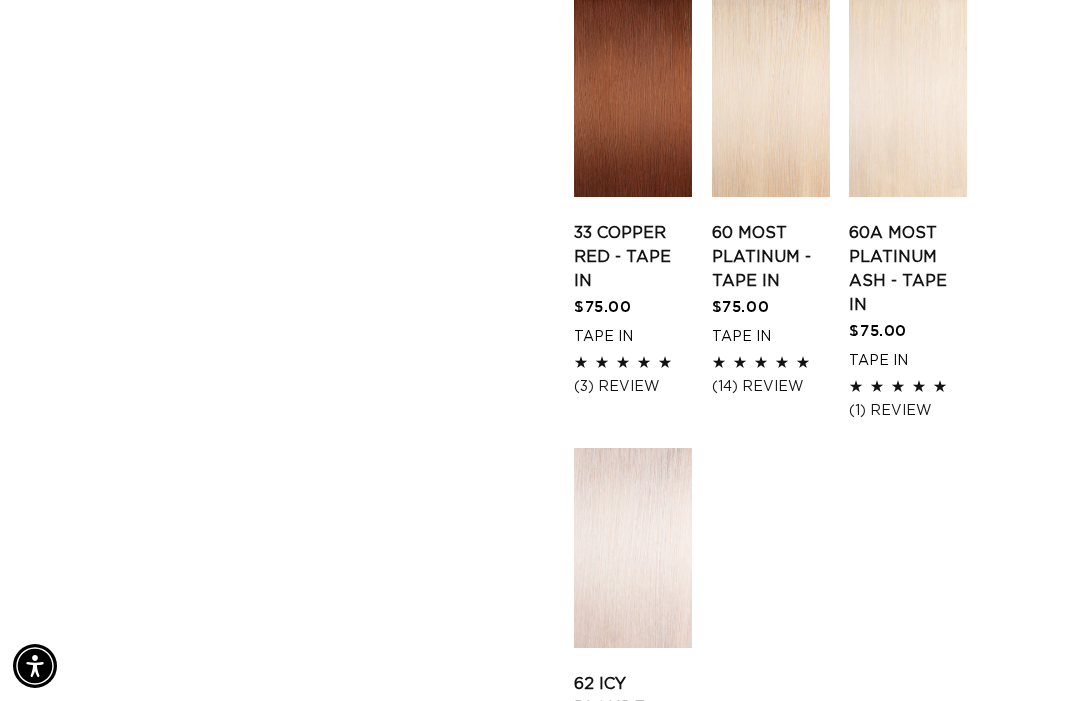 click on "60A Most Platinum Ash - Tape In" at bounding box center (908, 269) 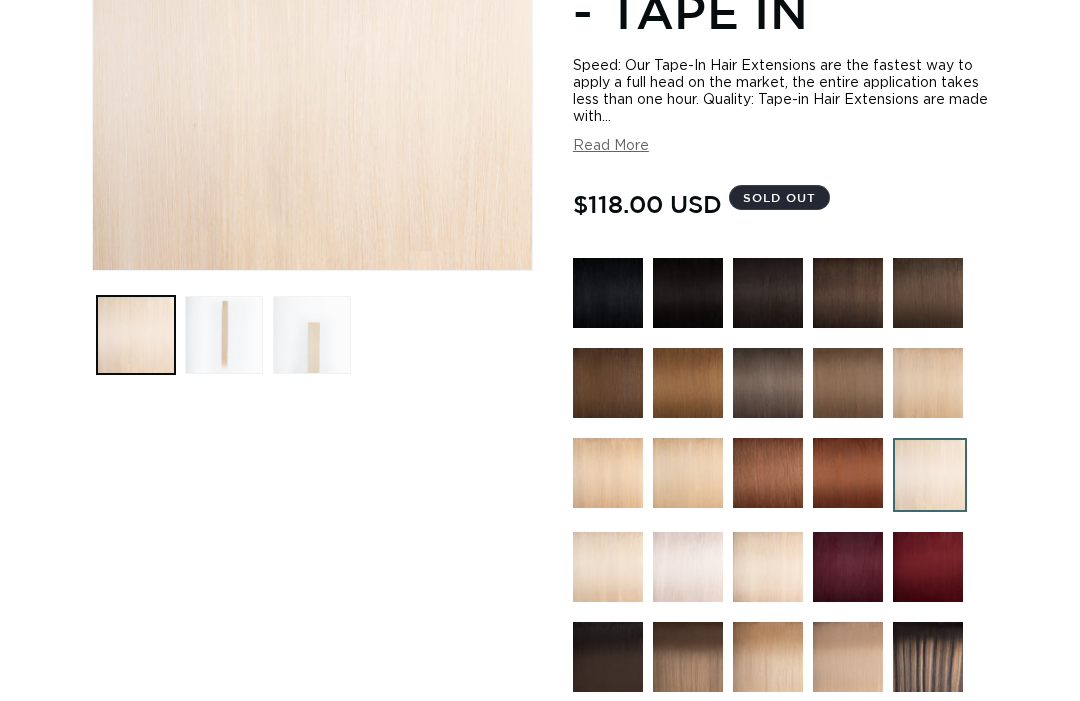 scroll, scrollTop: 0, scrollLeft: 0, axis: both 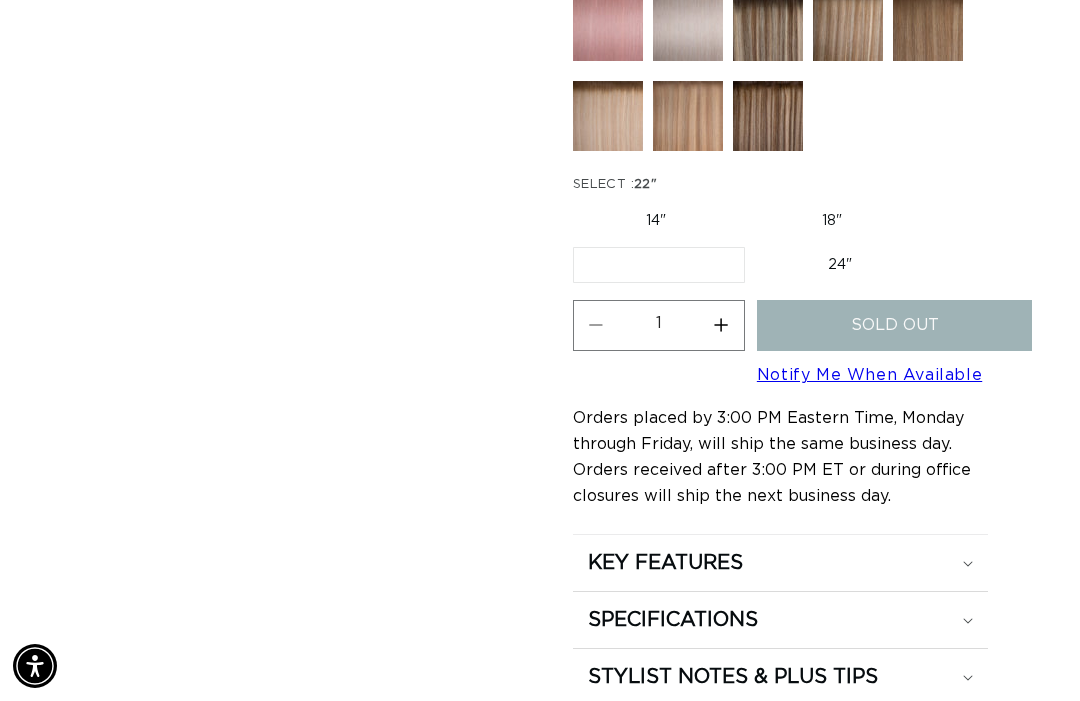 click on "24" Variant sold out or unavailable" at bounding box center (840, 265) 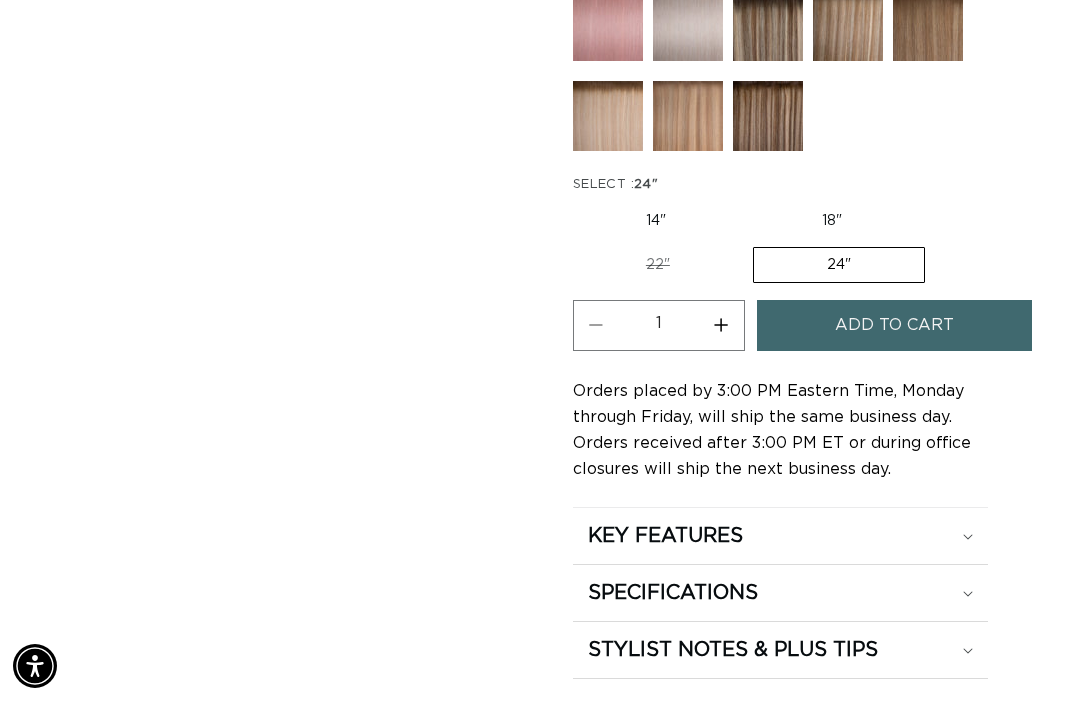 scroll, scrollTop: 0, scrollLeft: 938, axis: horizontal 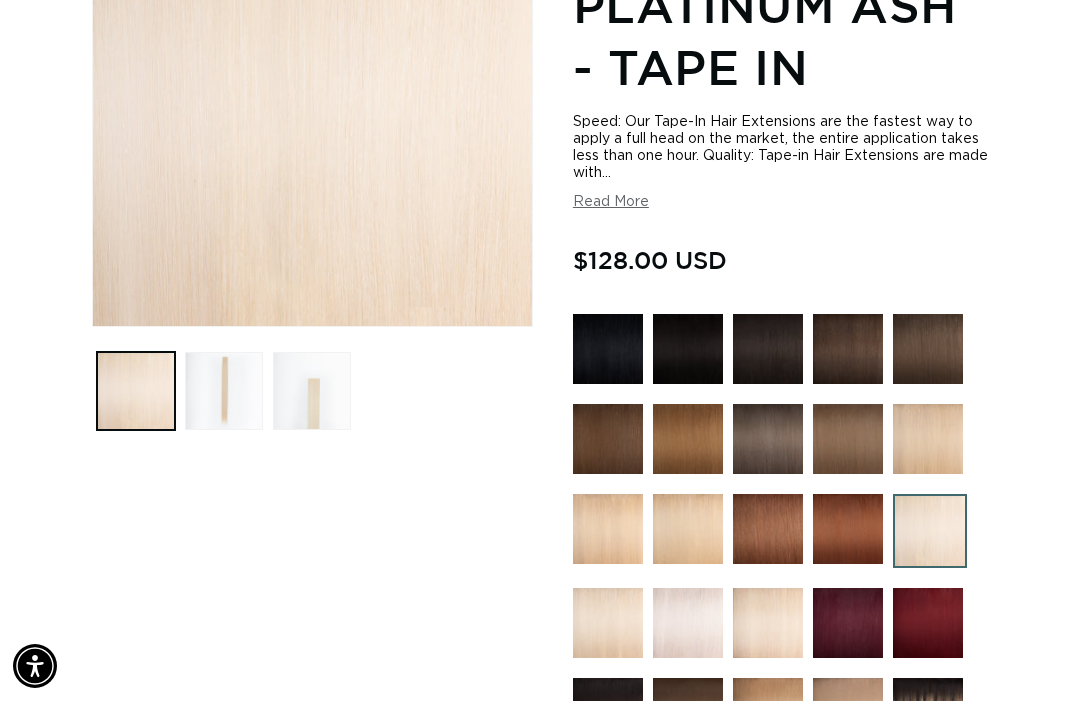 click at bounding box center (608, 623) 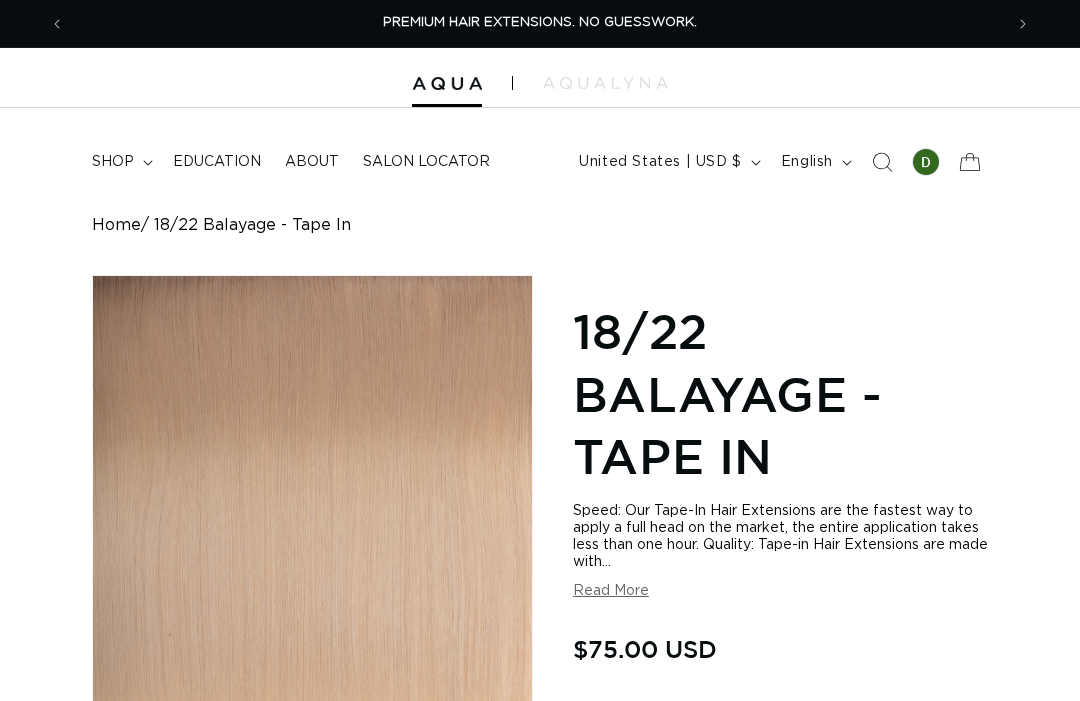 scroll, scrollTop: 10, scrollLeft: 0, axis: vertical 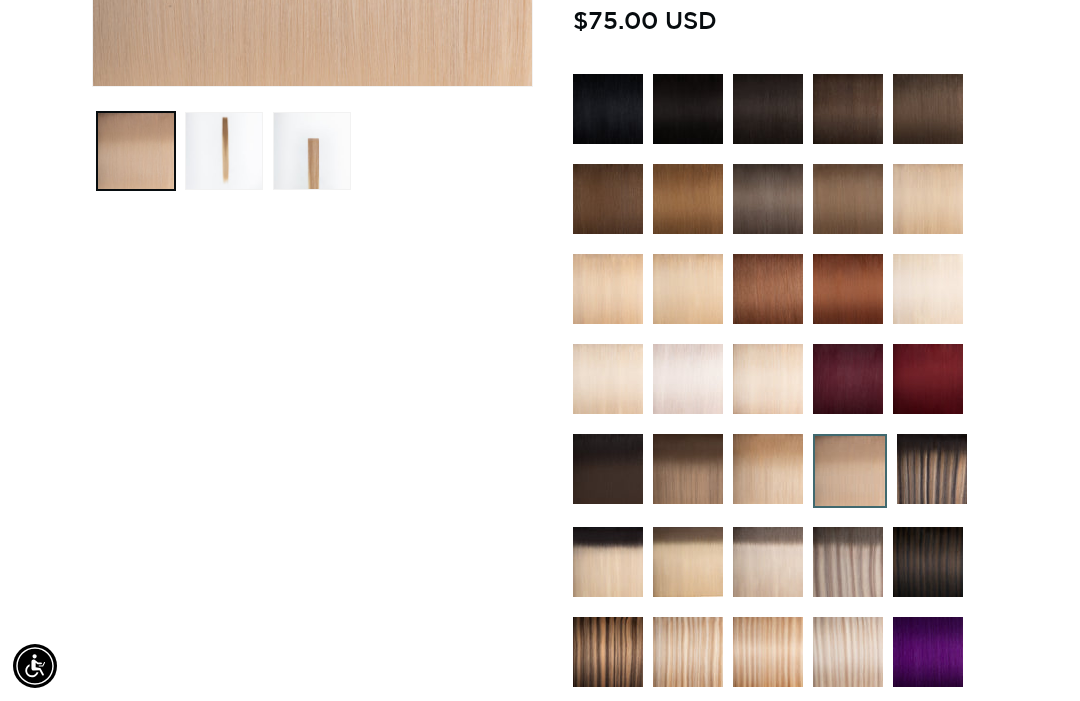 click at bounding box center (848, 652) 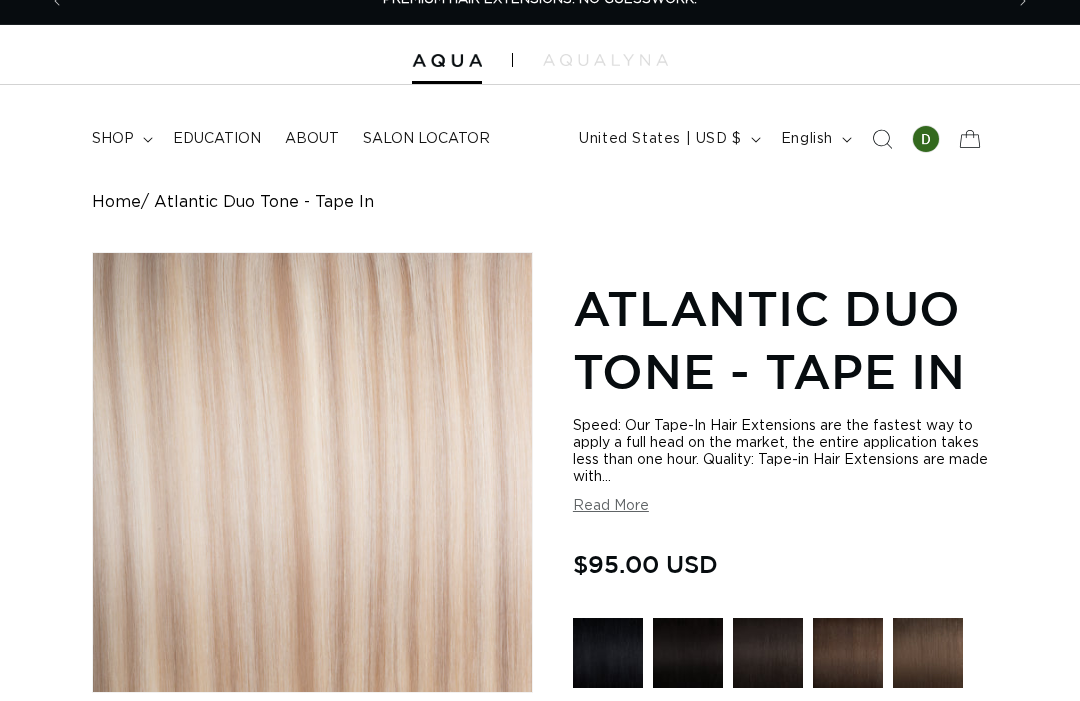 scroll, scrollTop: 0, scrollLeft: 0, axis: both 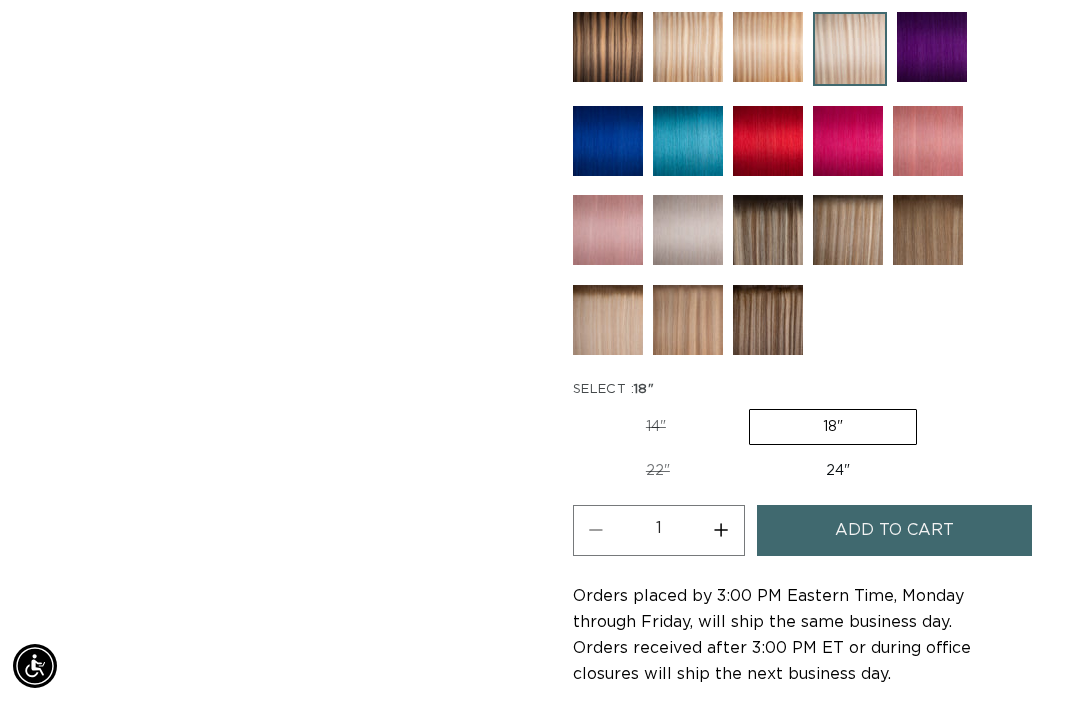 click on "24" Variant sold out or unavailable" at bounding box center [838, 471] 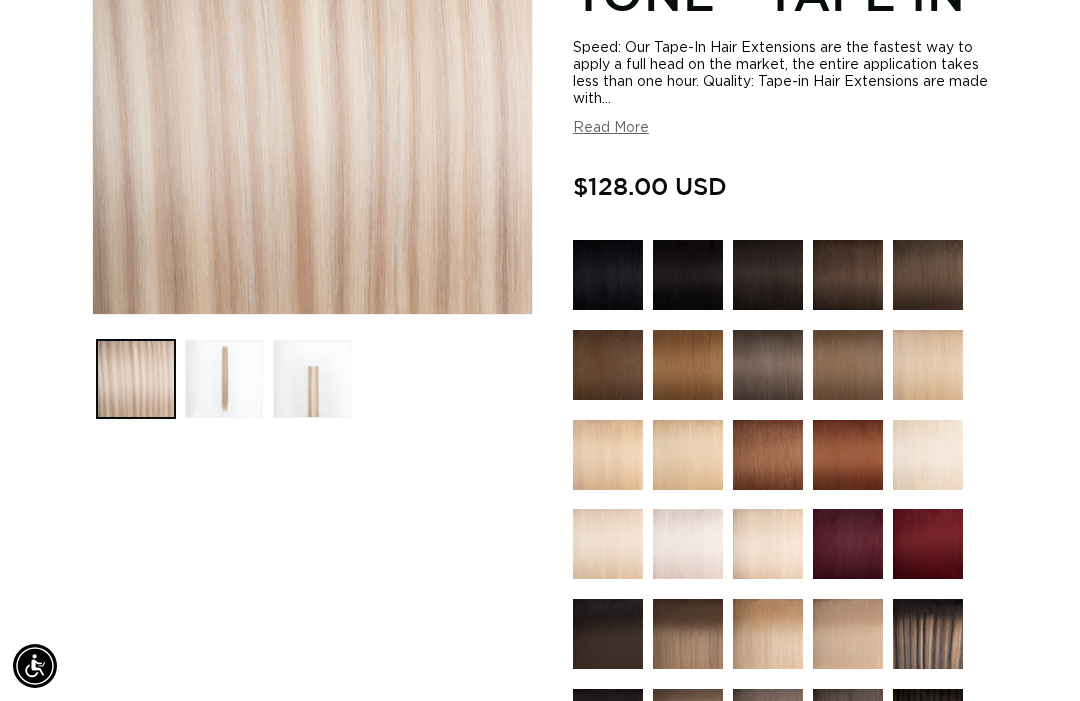 scroll, scrollTop: 377, scrollLeft: 0, axis: vertical 